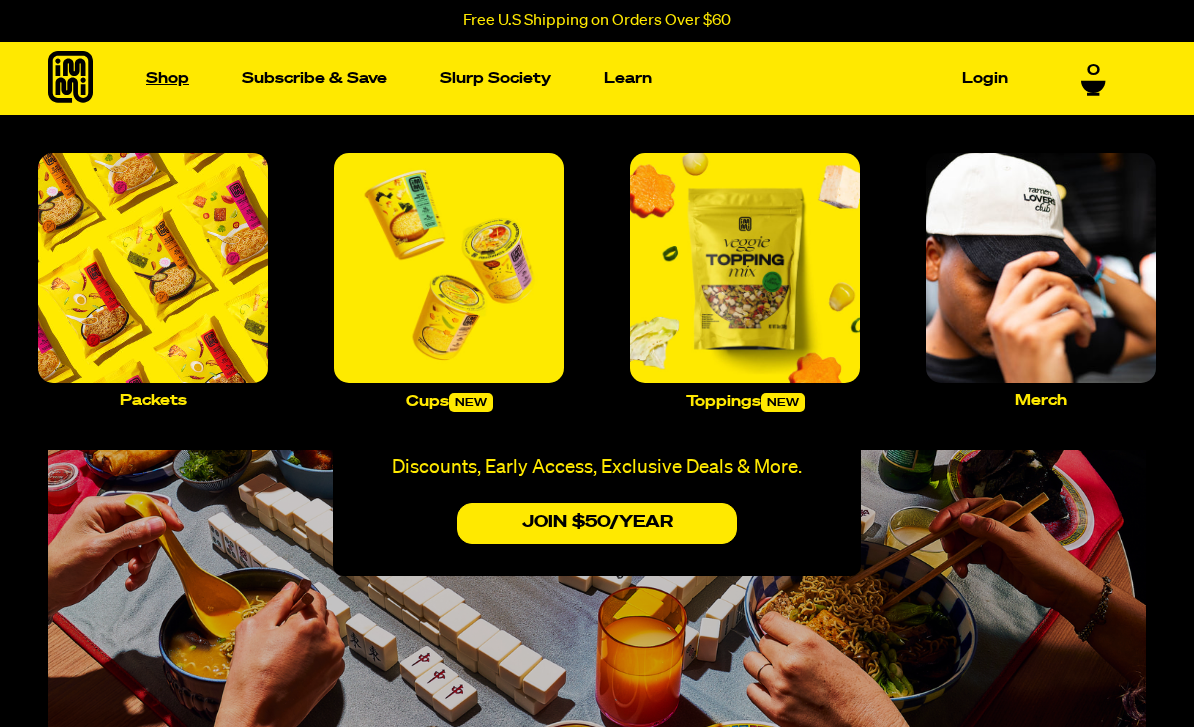 click on "Shop" at bounding box center [167, 78] 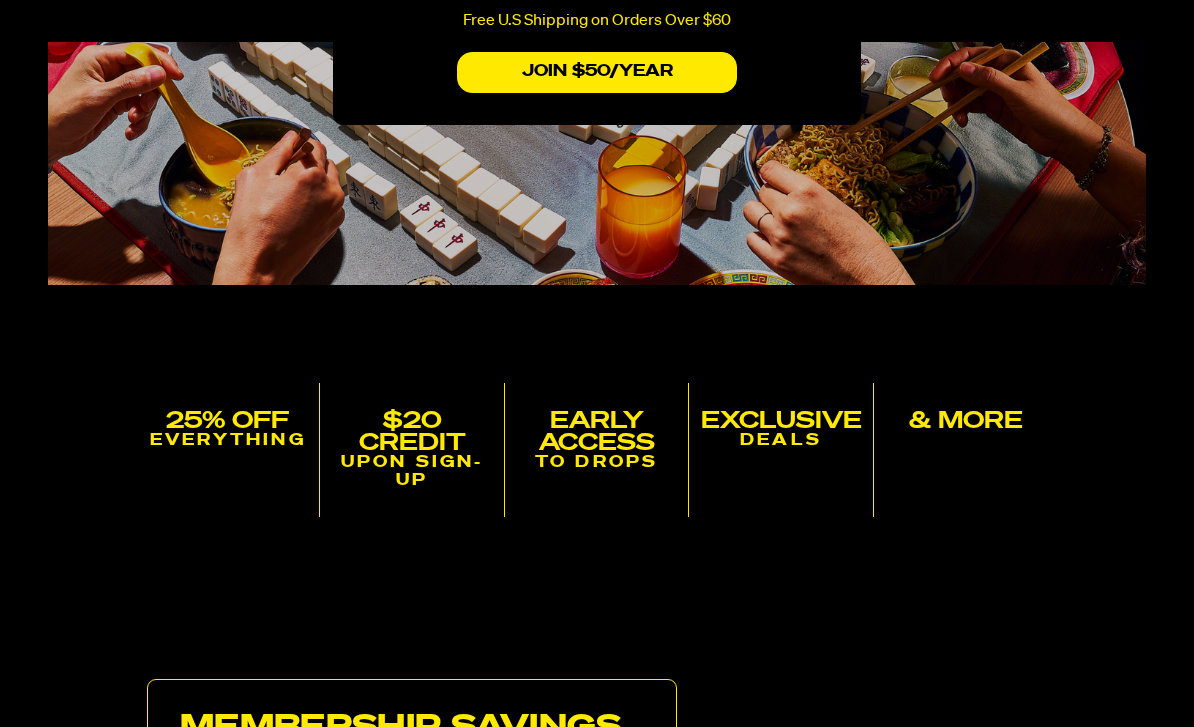 scroll, scrollTop: 0, scrollLeft: 0, axis: both 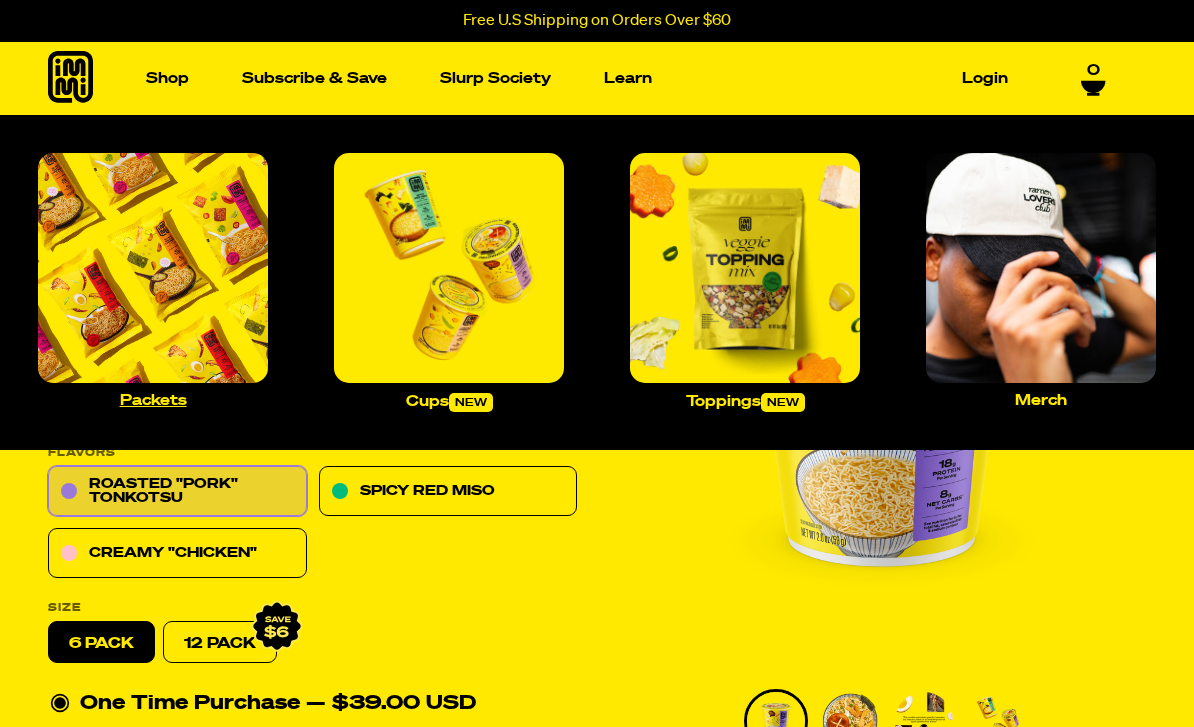 click at bounding box center [153, 268] 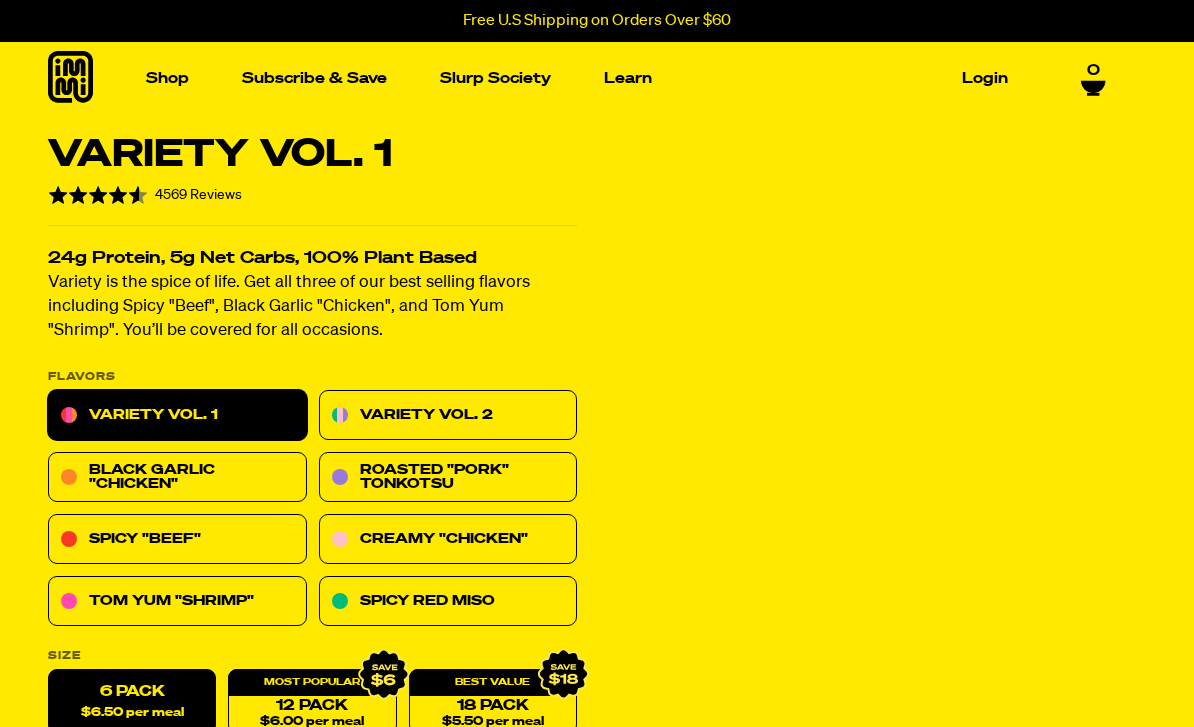 scroll, scrollTop: 0, scrollLeft: 0, axis: both 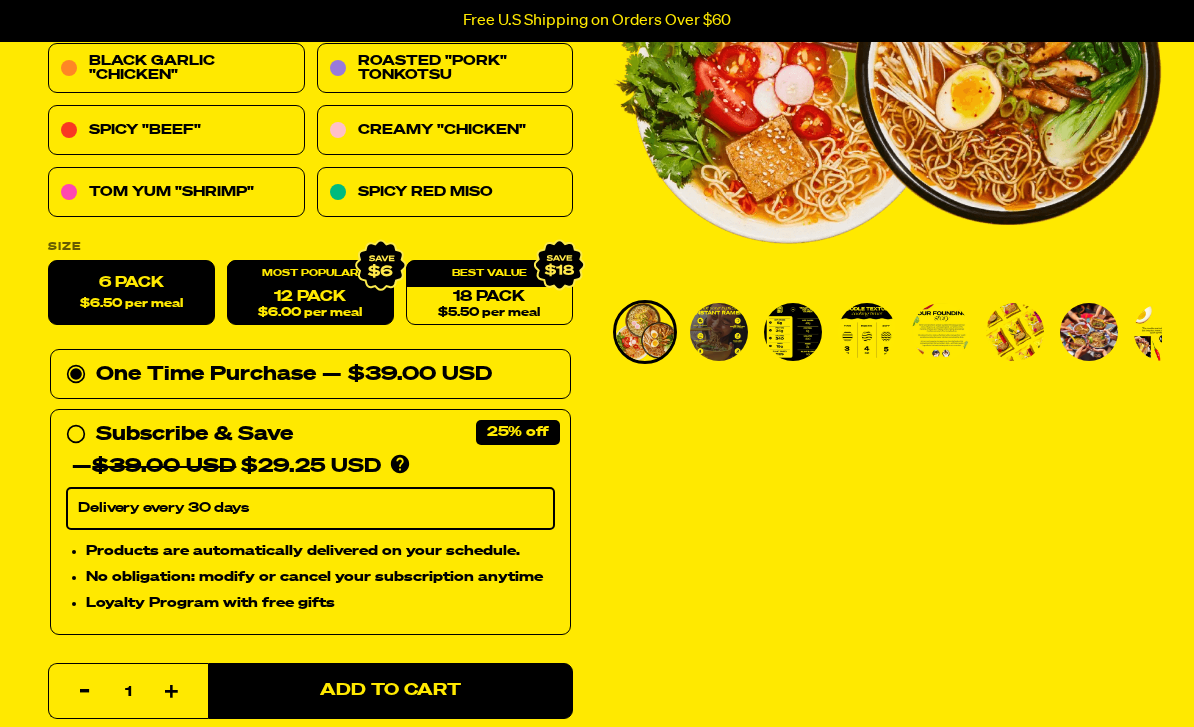 click on "12 Pack
$6.00 per meal" at bounding box center [310, 293] 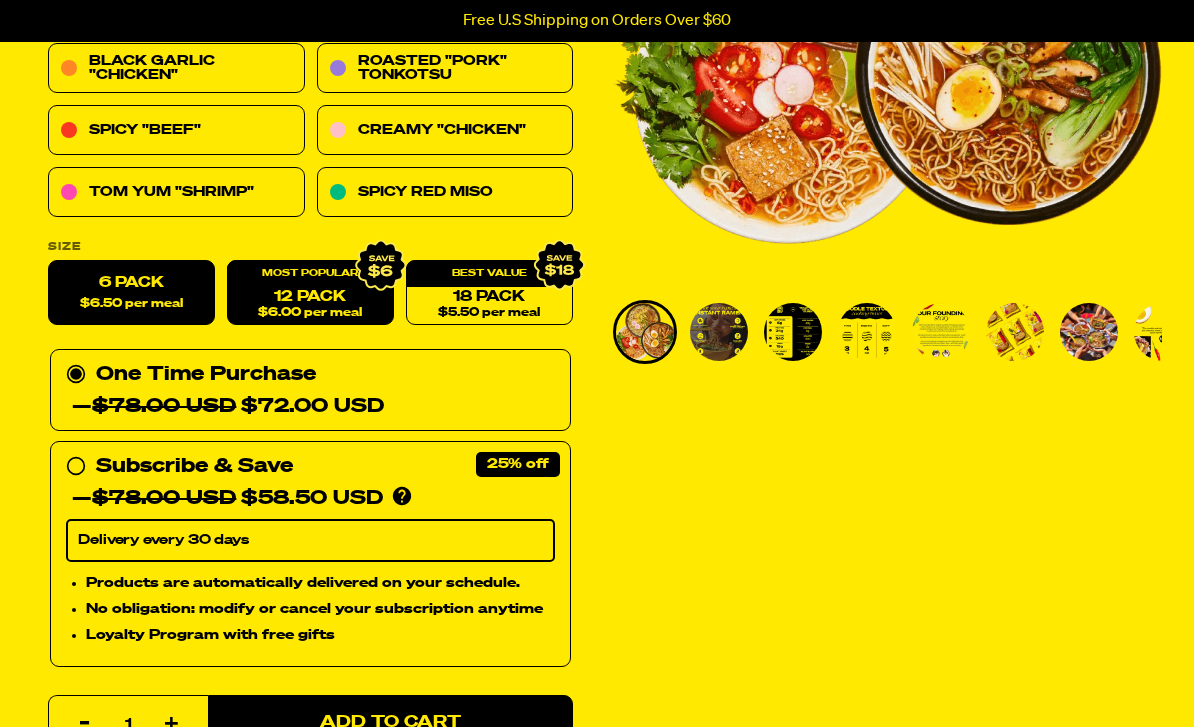 click on "$6.50 per meal" at bounding box center [131, 304] 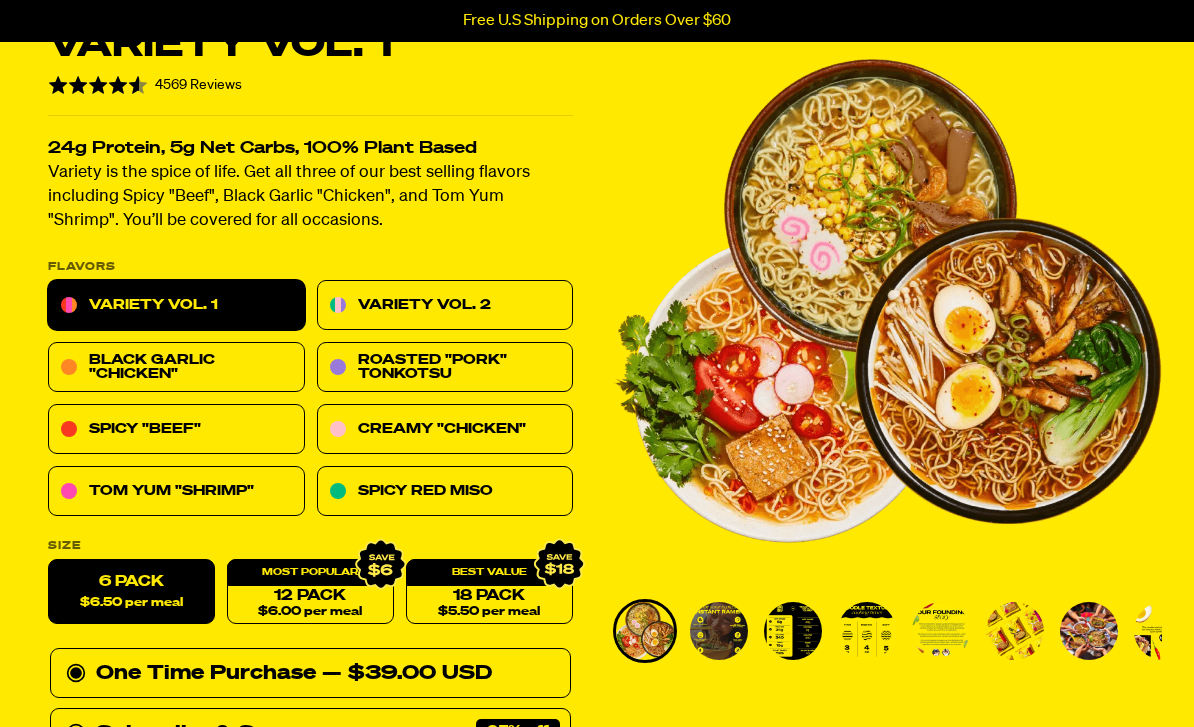 scroll, scrollTop: 0, scrollLeft: 0, axis: both 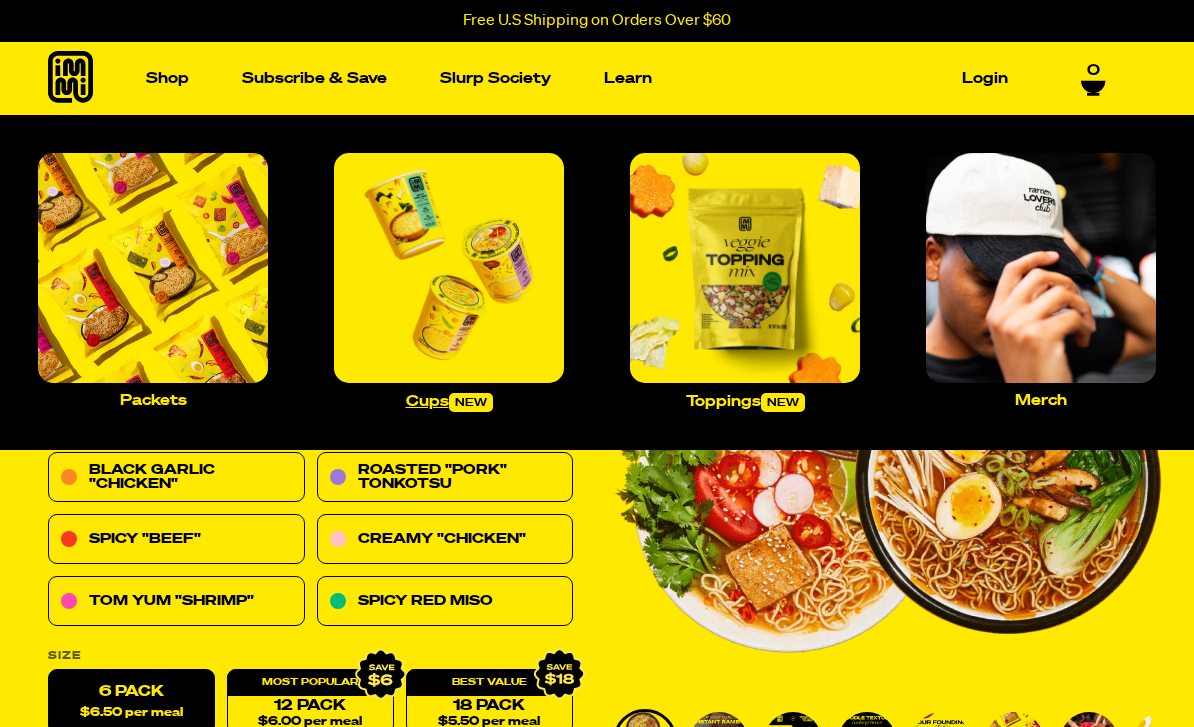 click on "Cups
new" at bounding box center [449, 402] 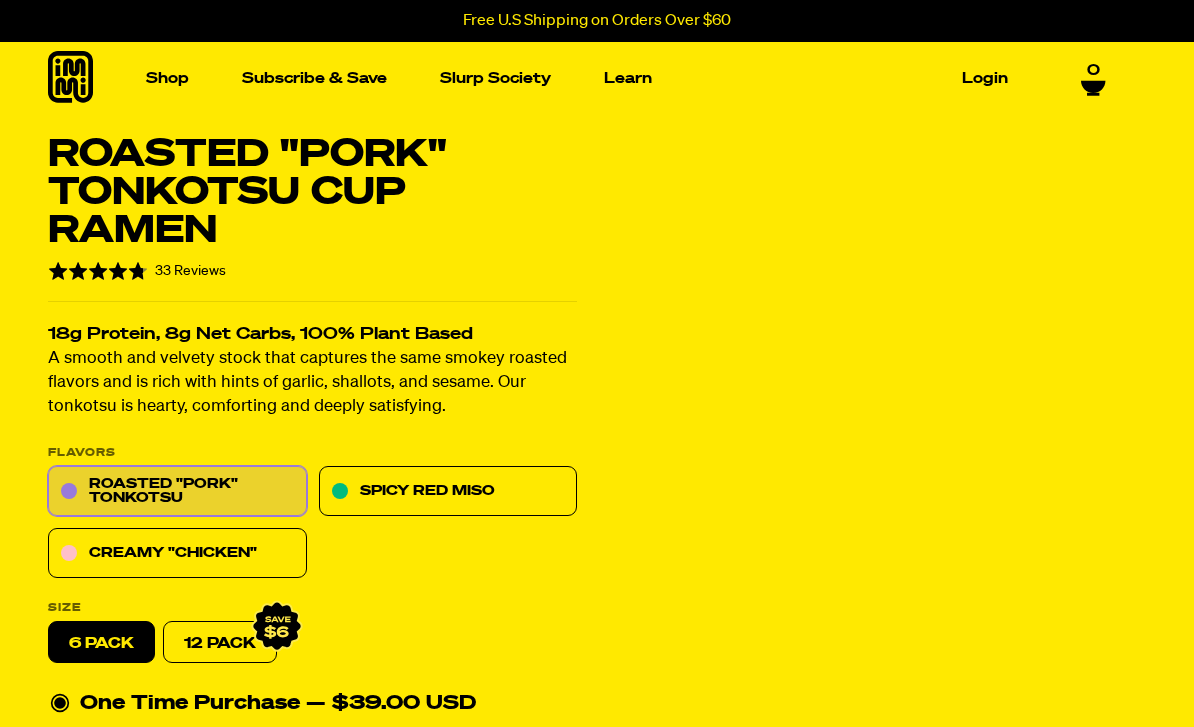 scroll, scrollTop: 0, scrollLeft: 0, axis: both 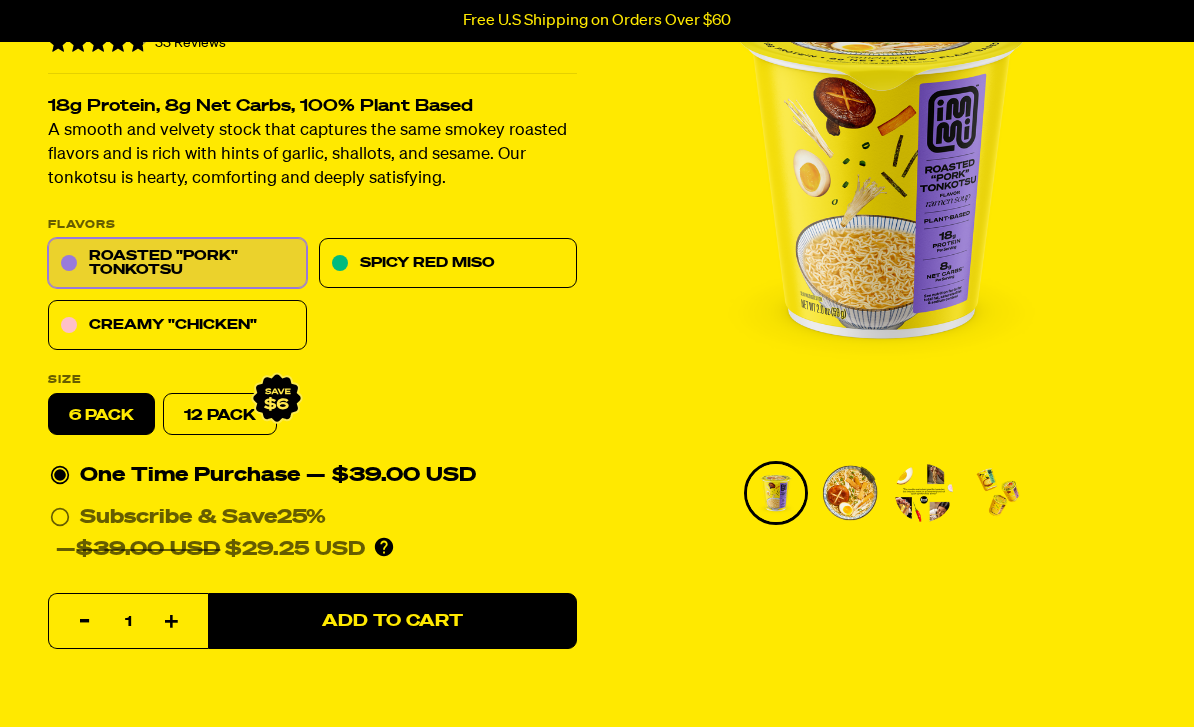 click on "6 pack" at bounding box center (101, 415) 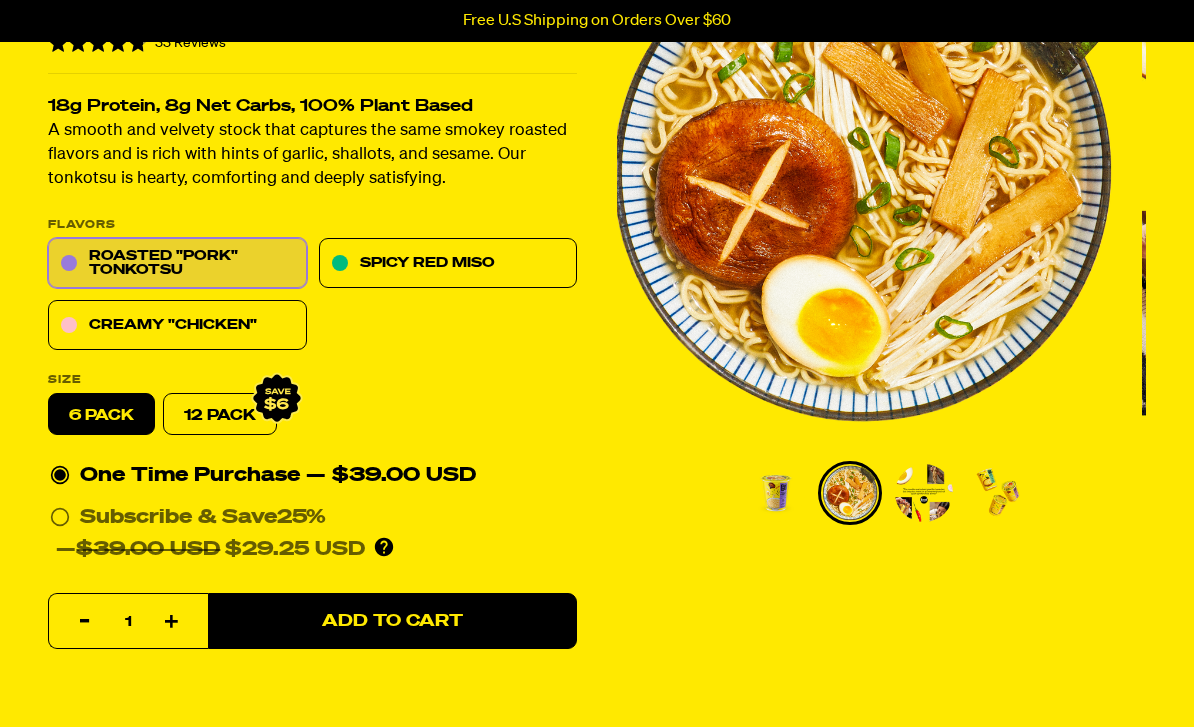 click at bounding box center [924, 493] 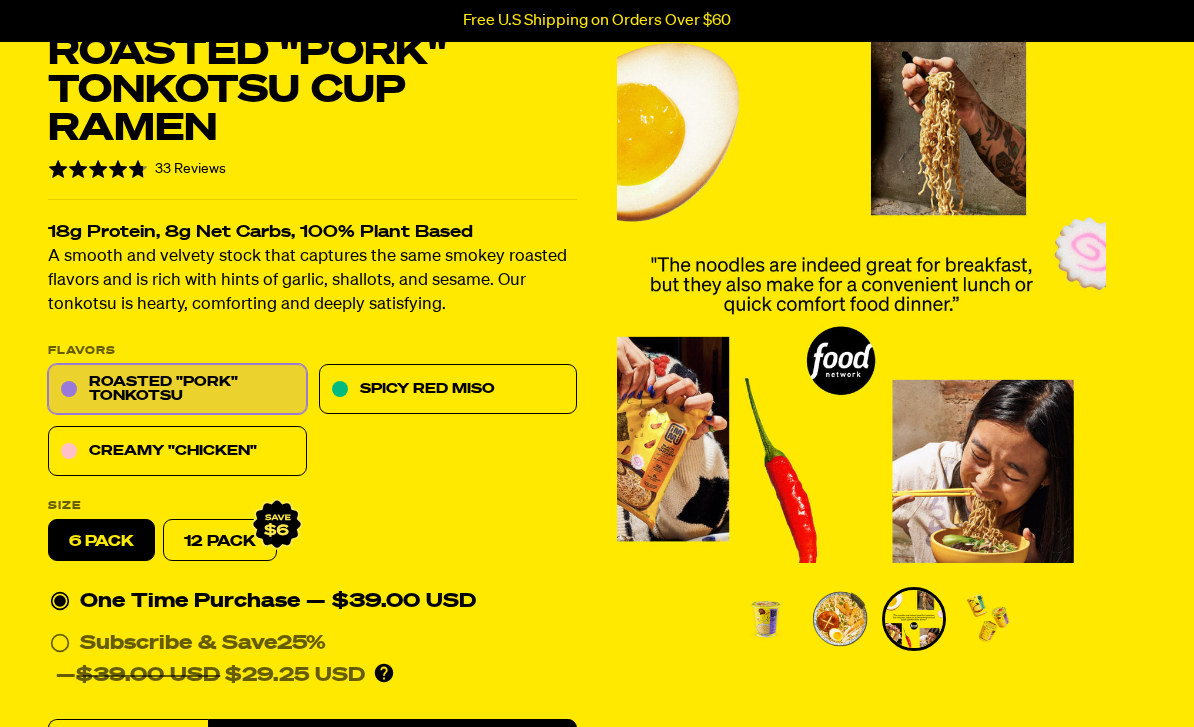 scroll, scrollTop: 0, scrollLeft: 0, axis: both 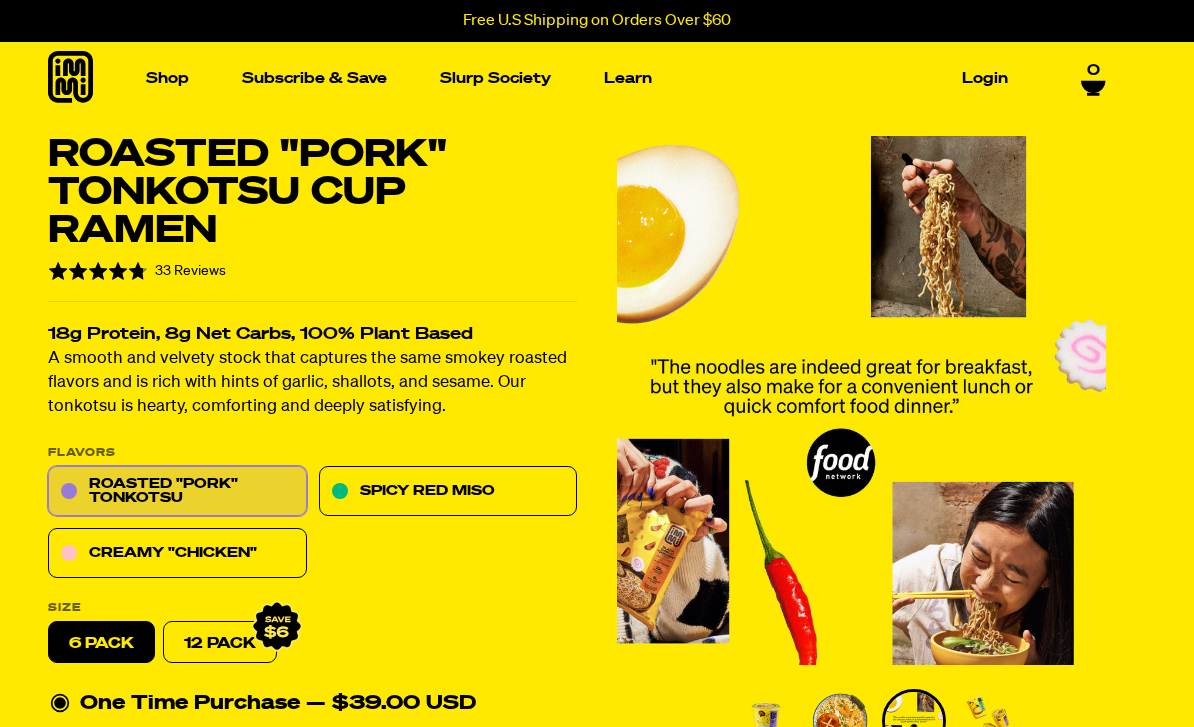 click at bounding box center [841, 400] 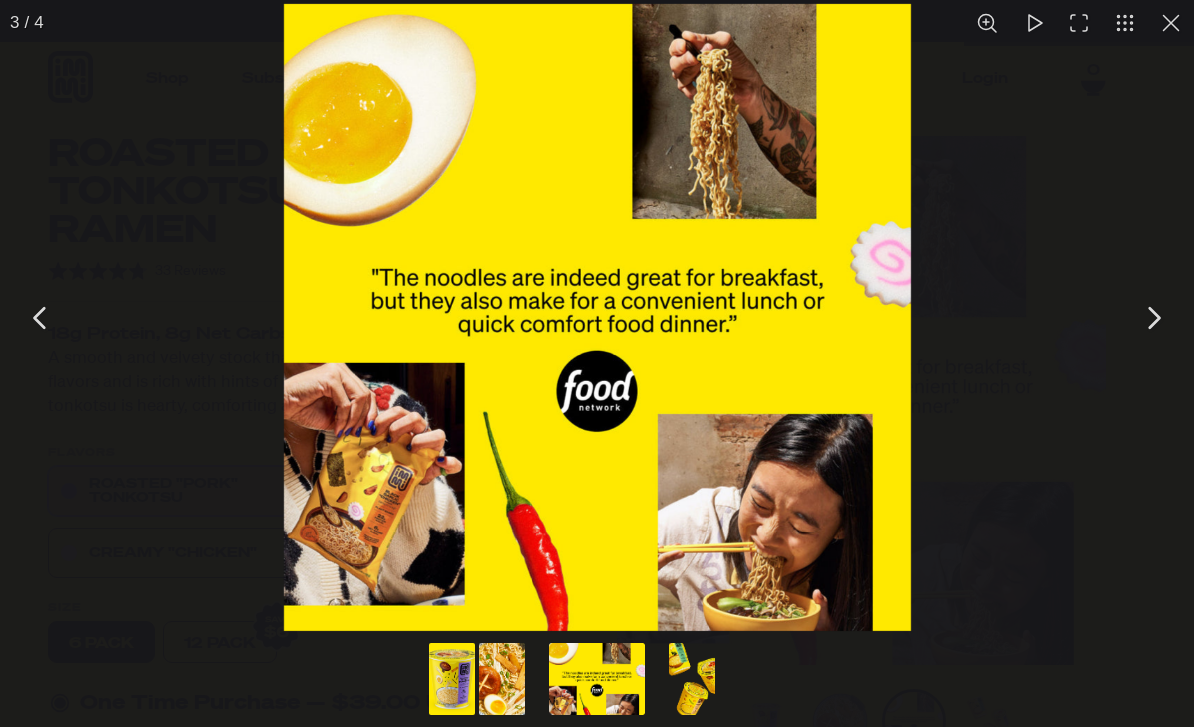 click at bounding box center (1153, 318) 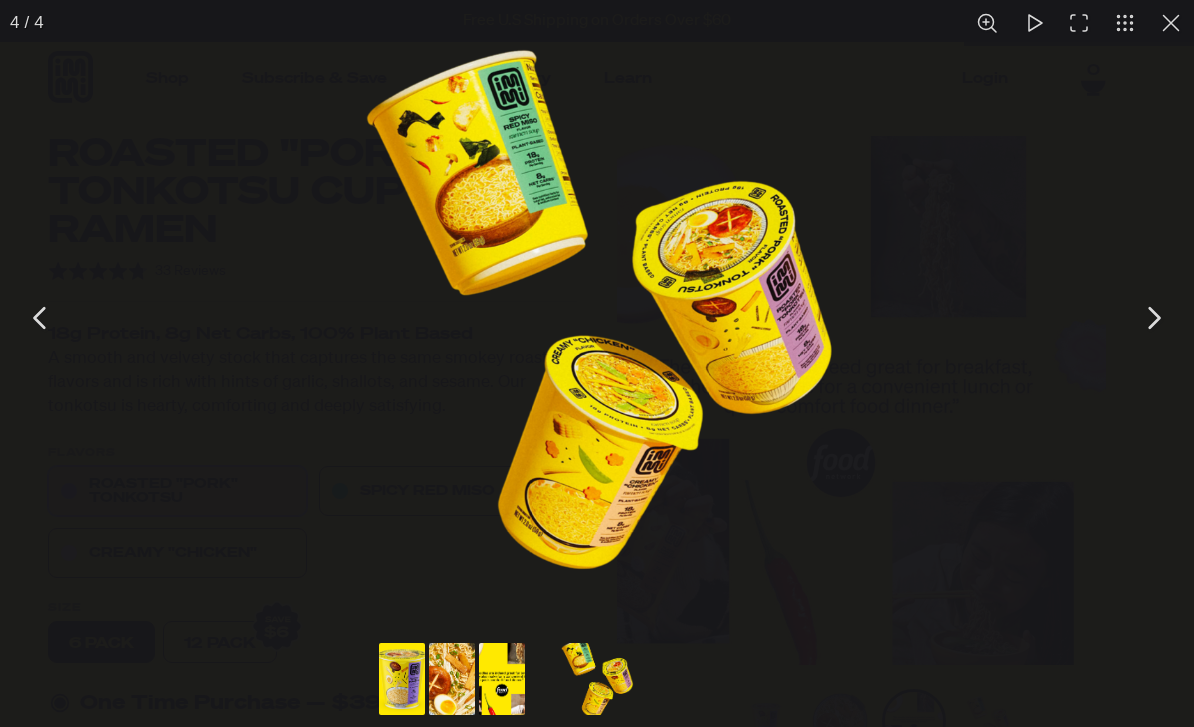 click at bounding box center [1153, 318] 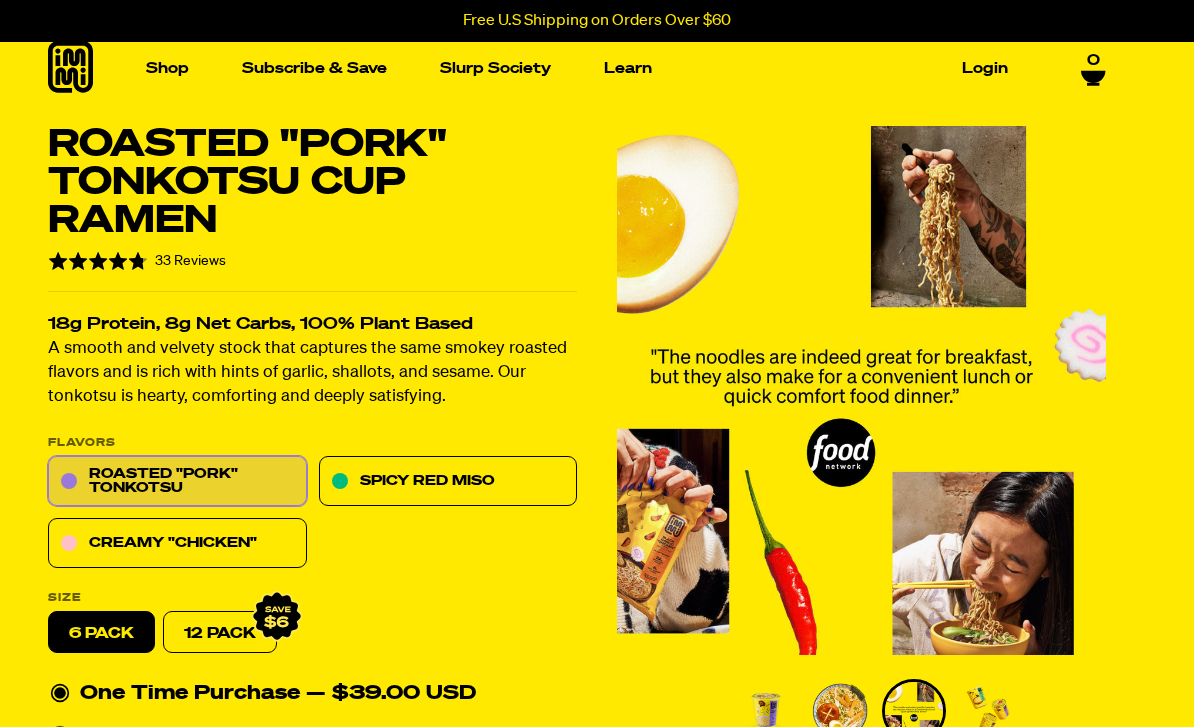 scroll, scrollTop: 0, scrollLeft: 0, axis: both 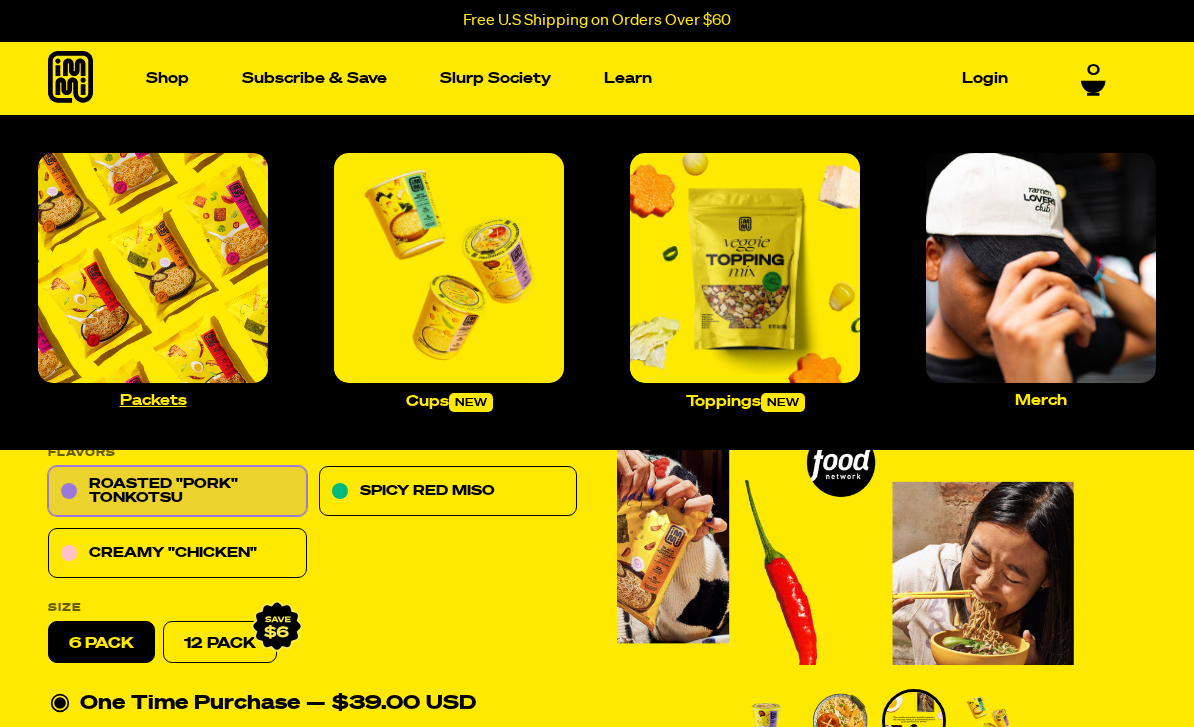 click at bounding box center [153, 268] 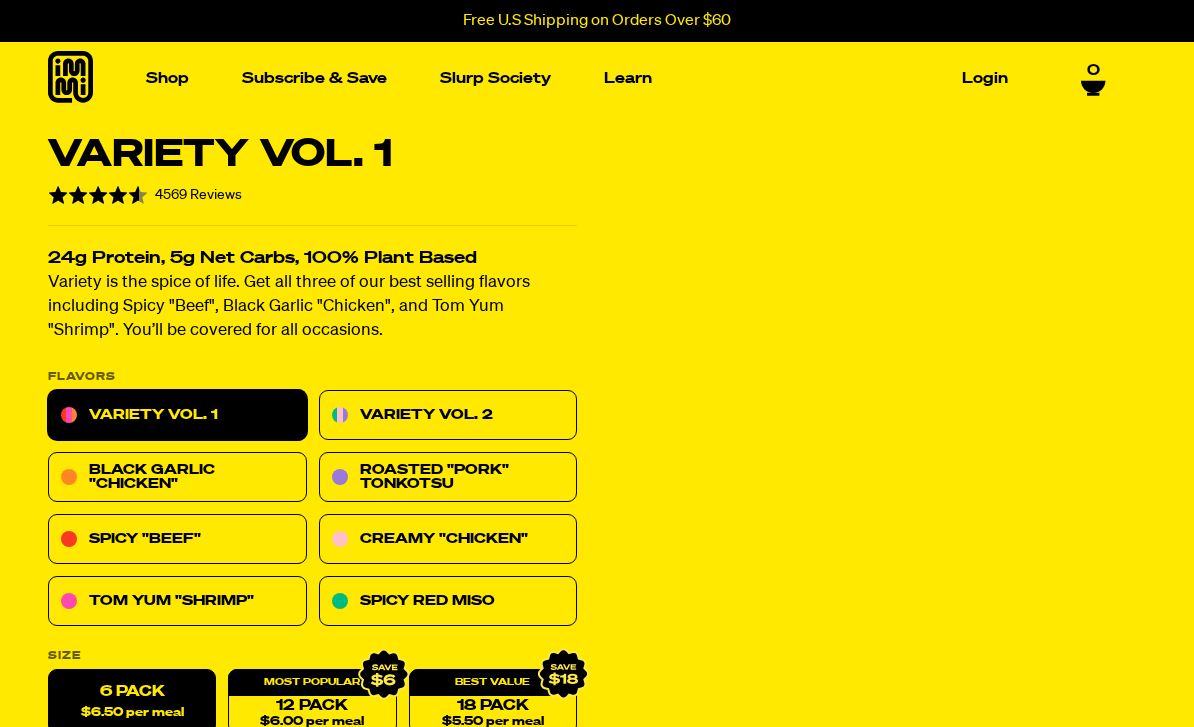 scroll, scrollTop: 0, scrollLeft: 0, axis: both 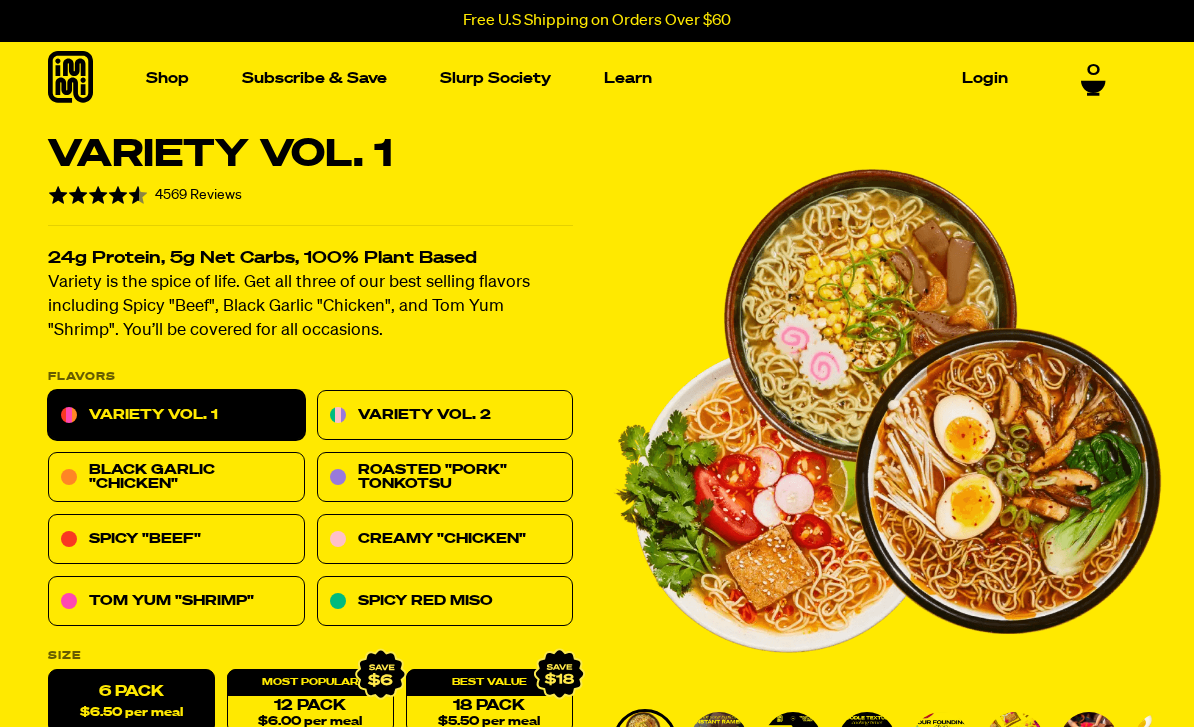 click at bounding box center (887, 410) 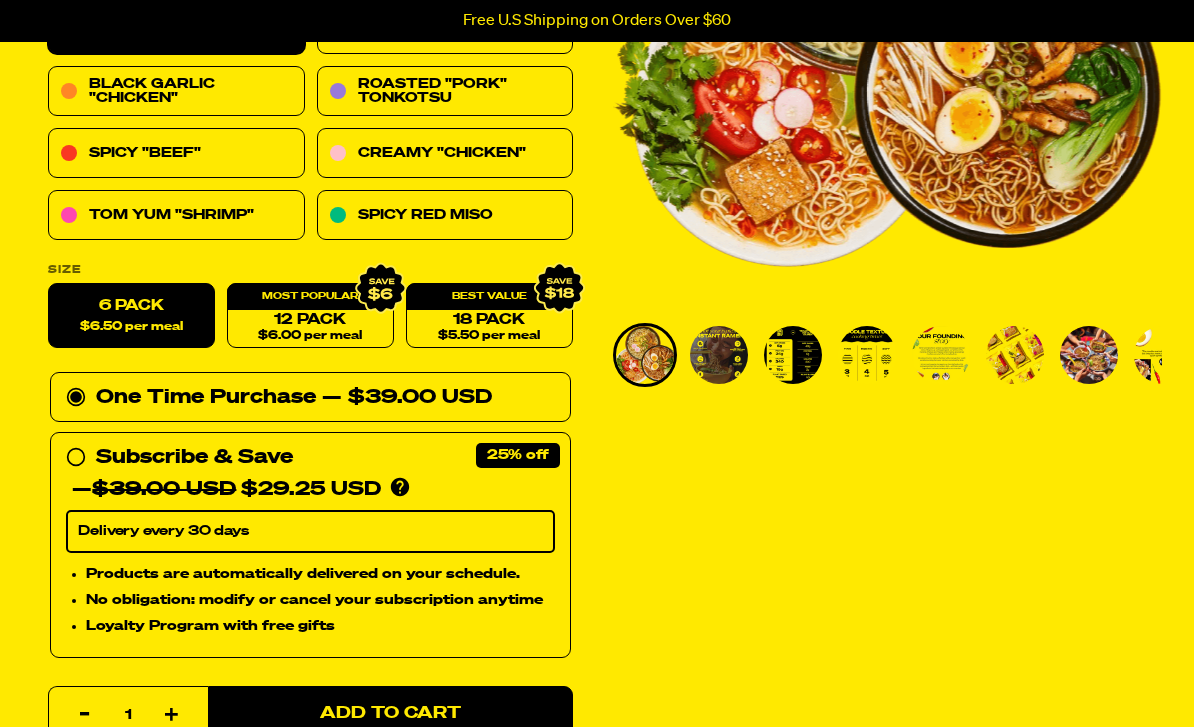 scroll, scrollTop: 386, scrollLeft: 0, axis: vertical 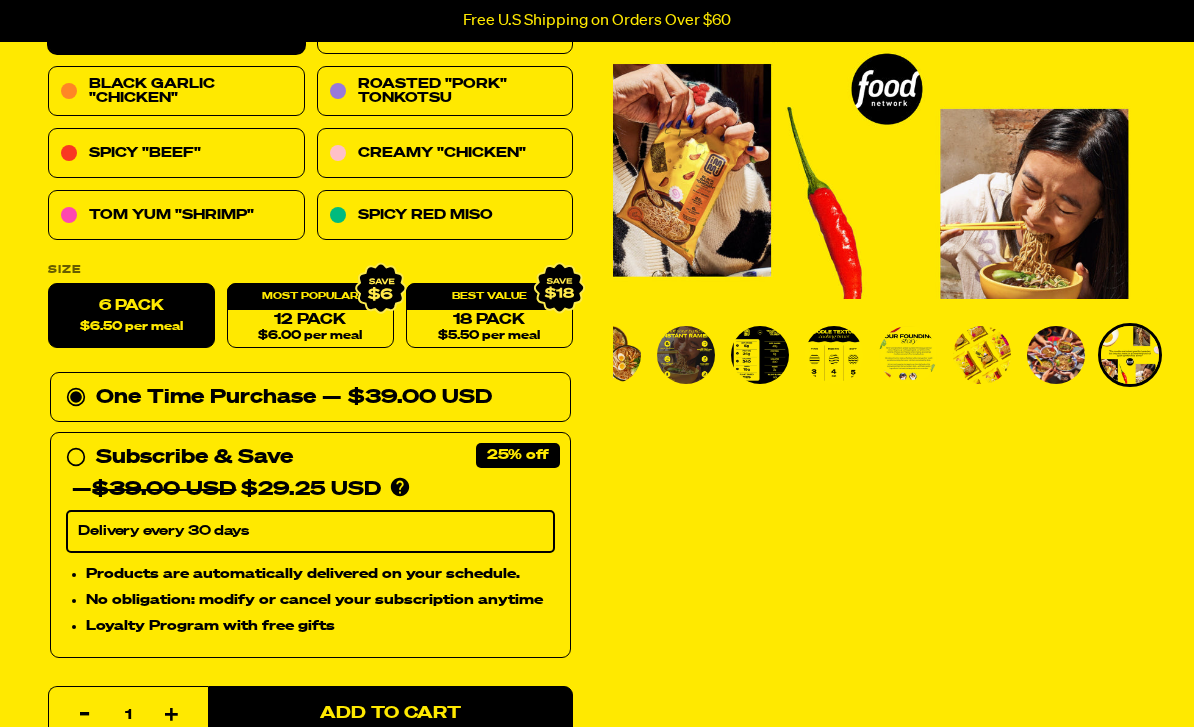 click at bounding box center (887, 24) 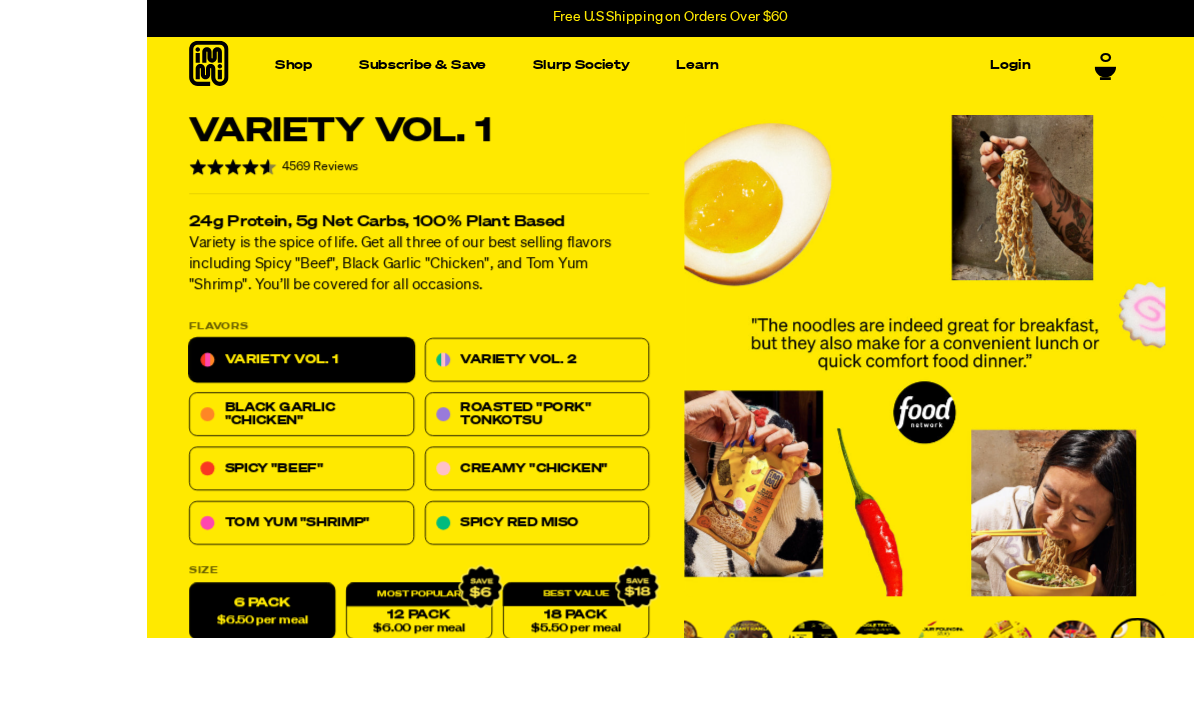scroll, scrollTop: 155, scrollLeft: 0, axis: vertical 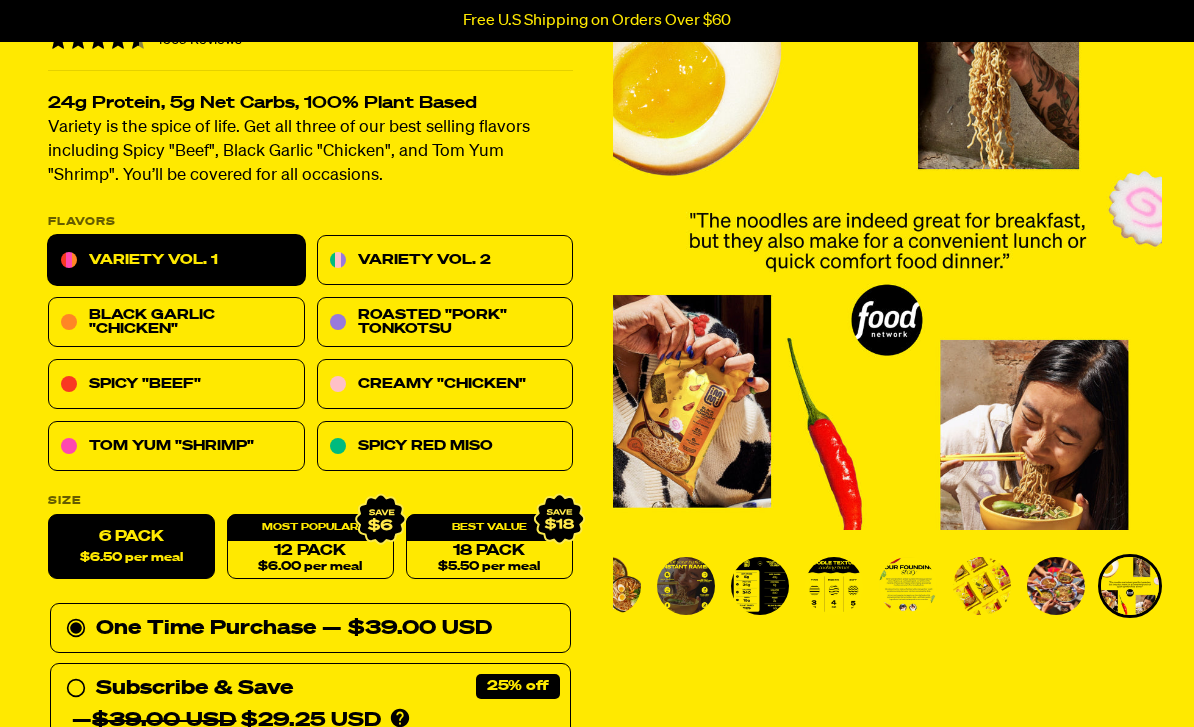 click at bounding box center [686, 586] 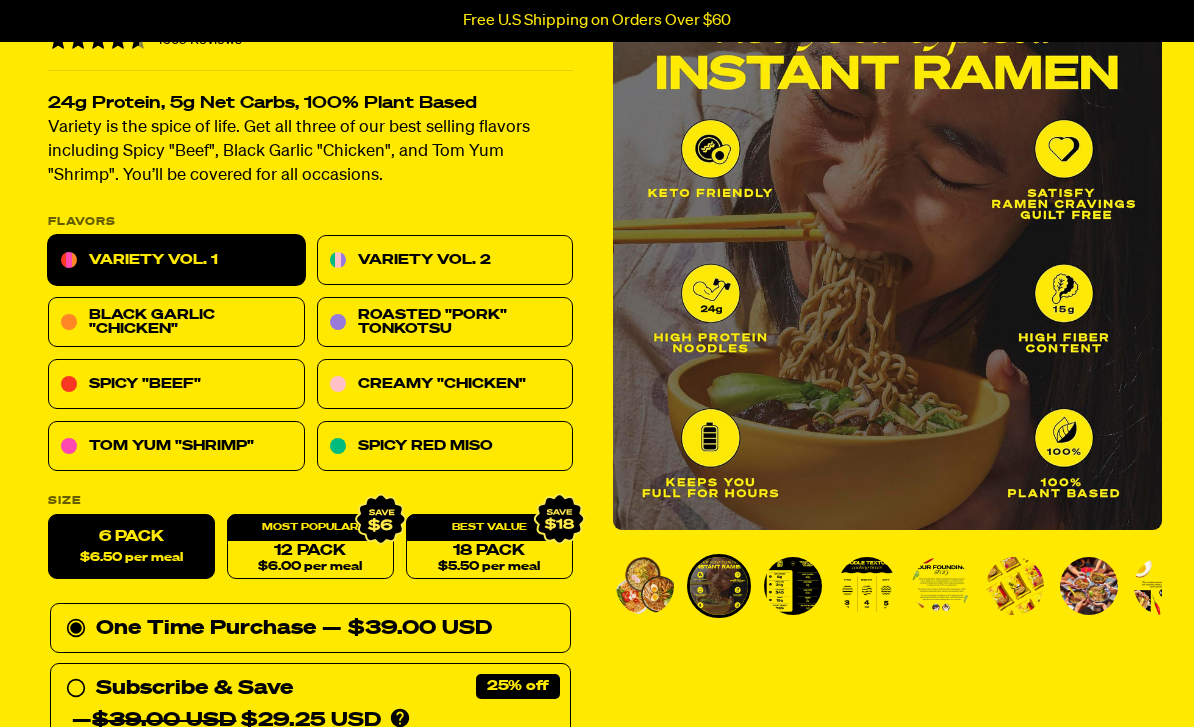 click at bounding box center (793, 586) 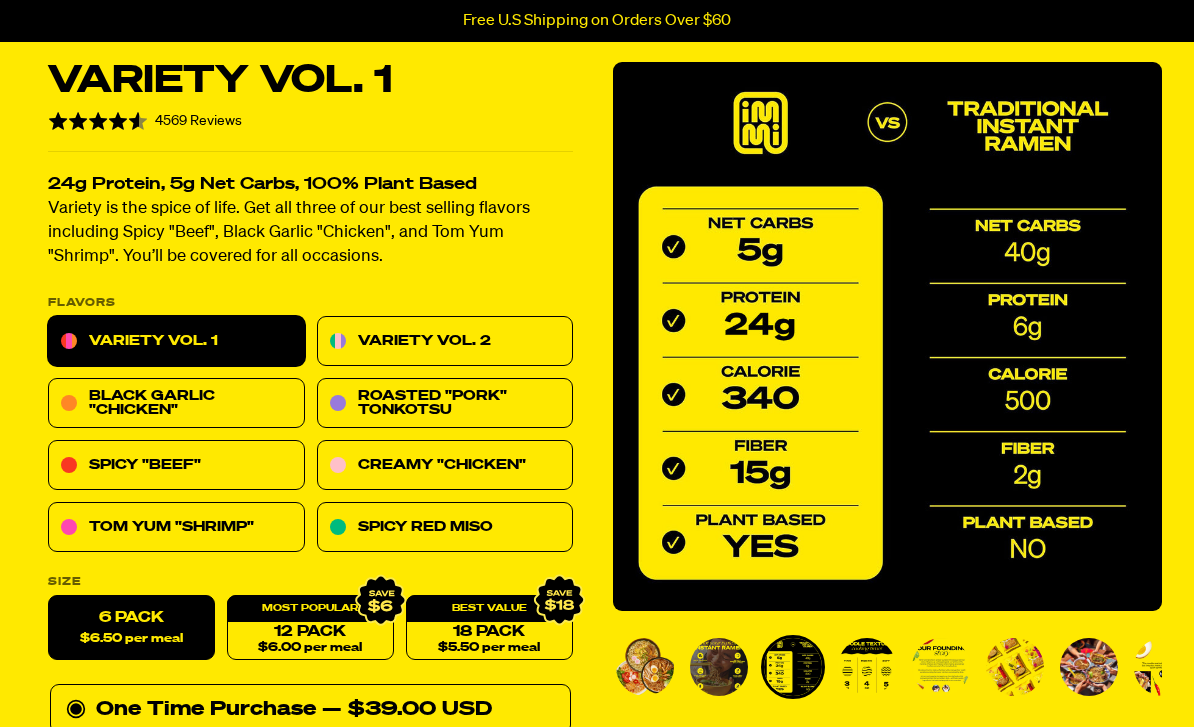 scroll, scrollTop: 61, scrollLeft: 0, axis: vertical 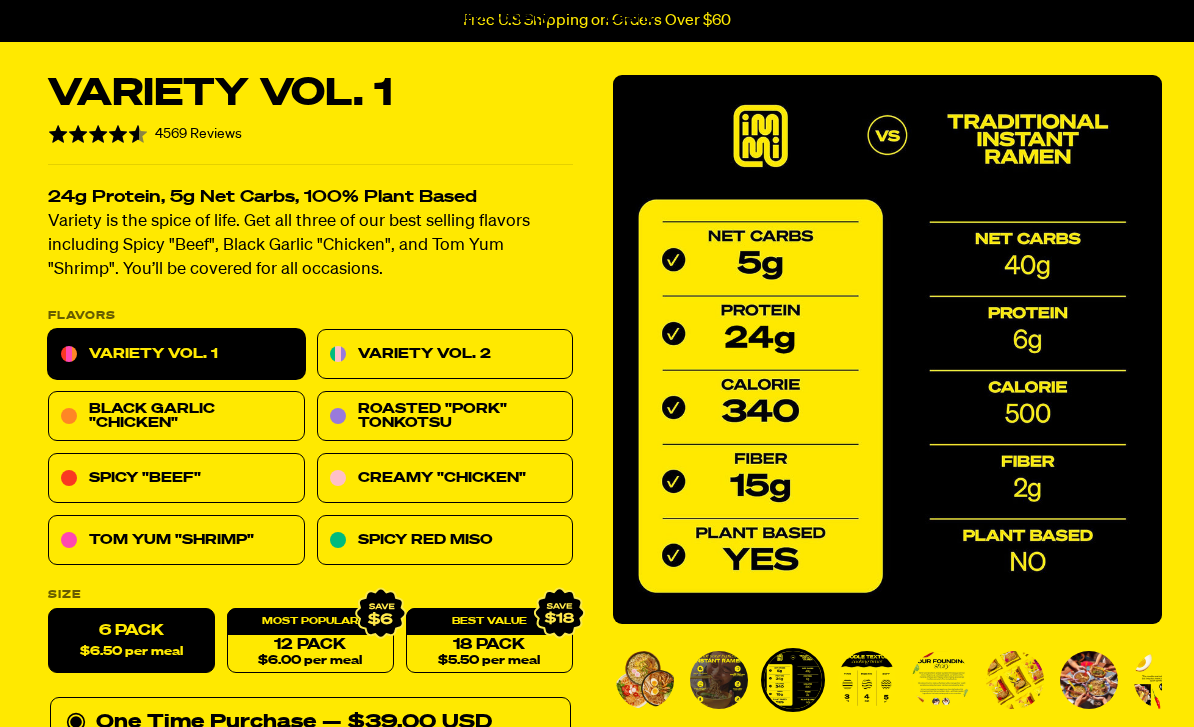 click at bounding box center (867, 680) 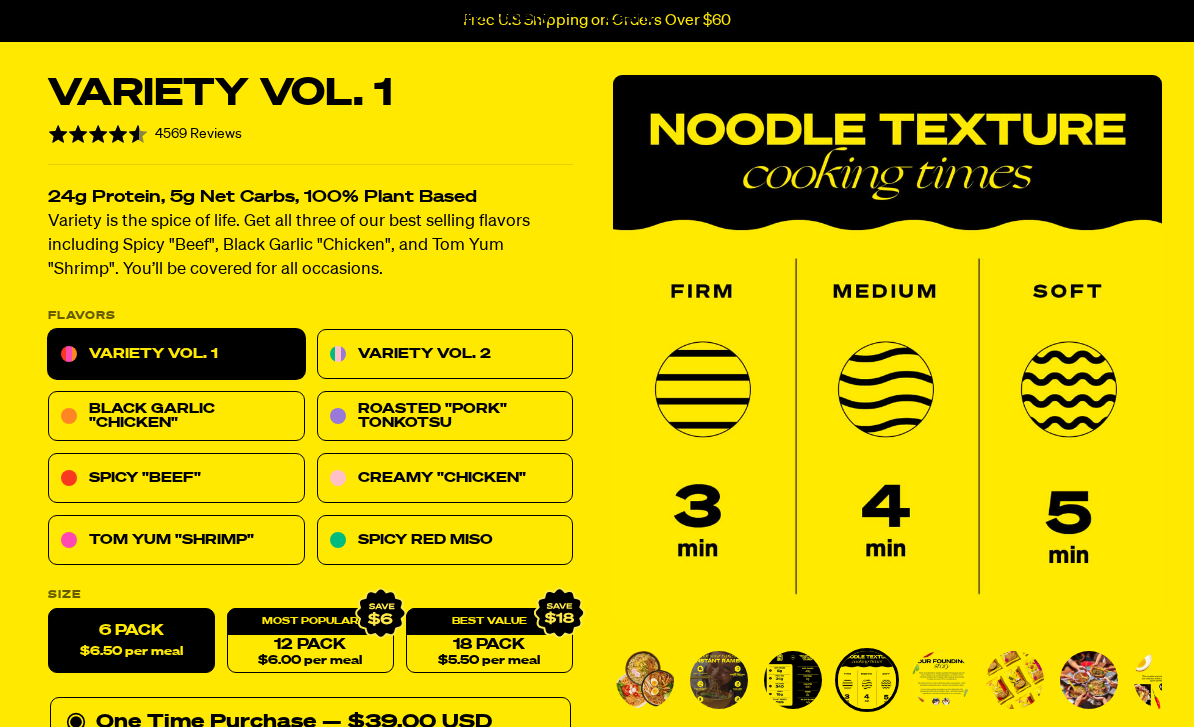 click at bounding box center (941, 680) 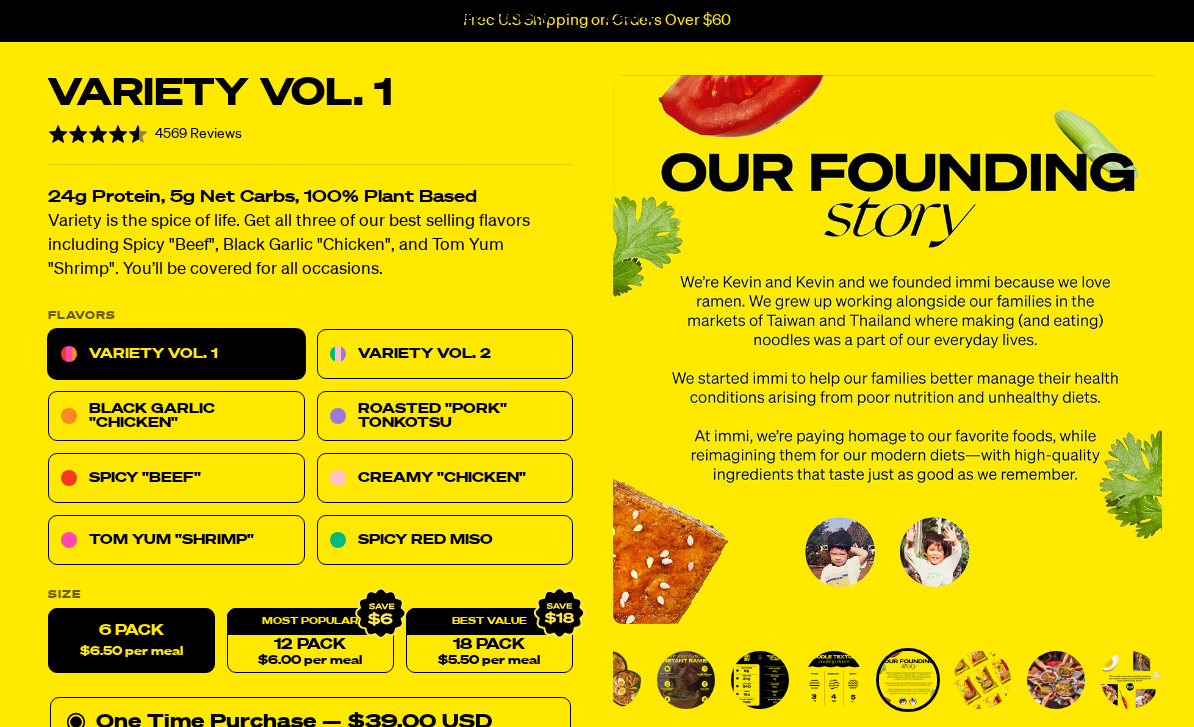 click at bounding box center (982, 680) 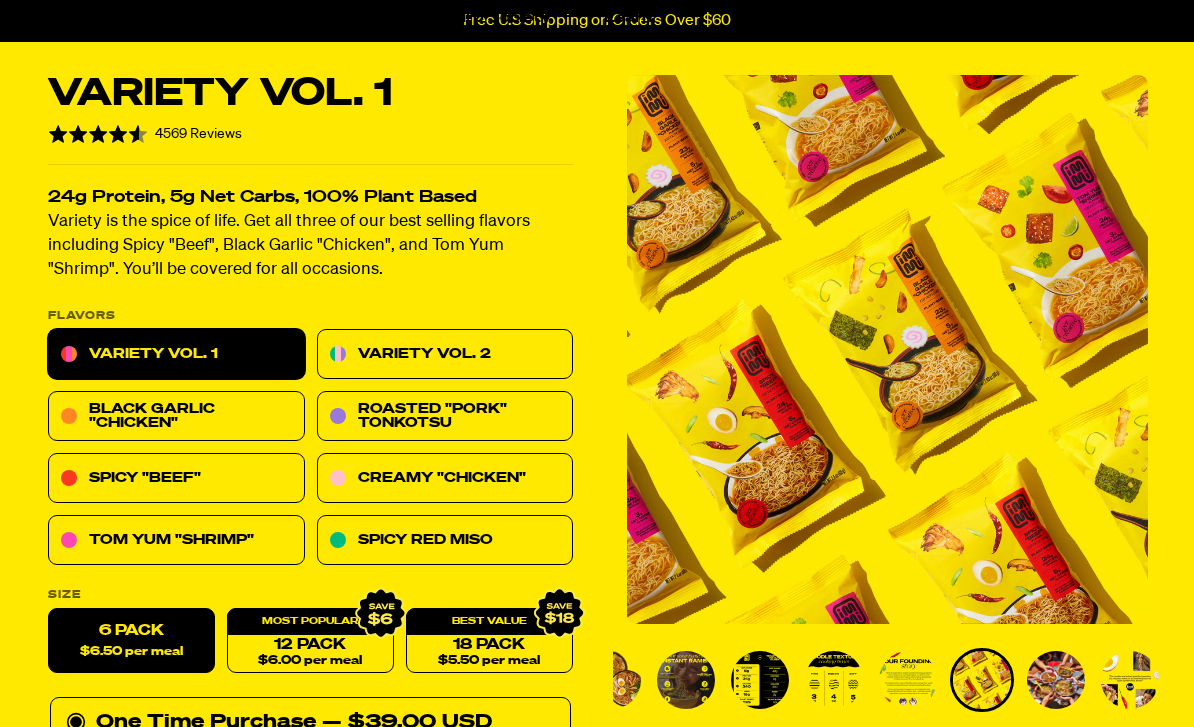 click at bounding box center (1056, 680) 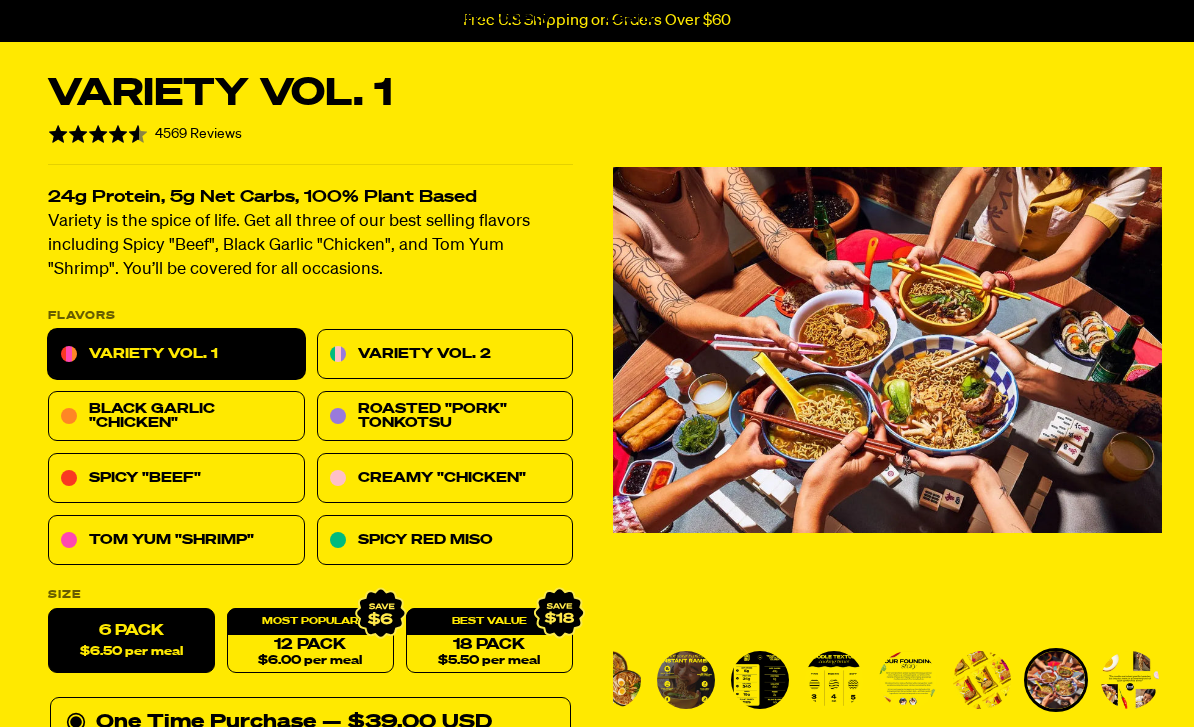 click at bounding box center (982, 680) 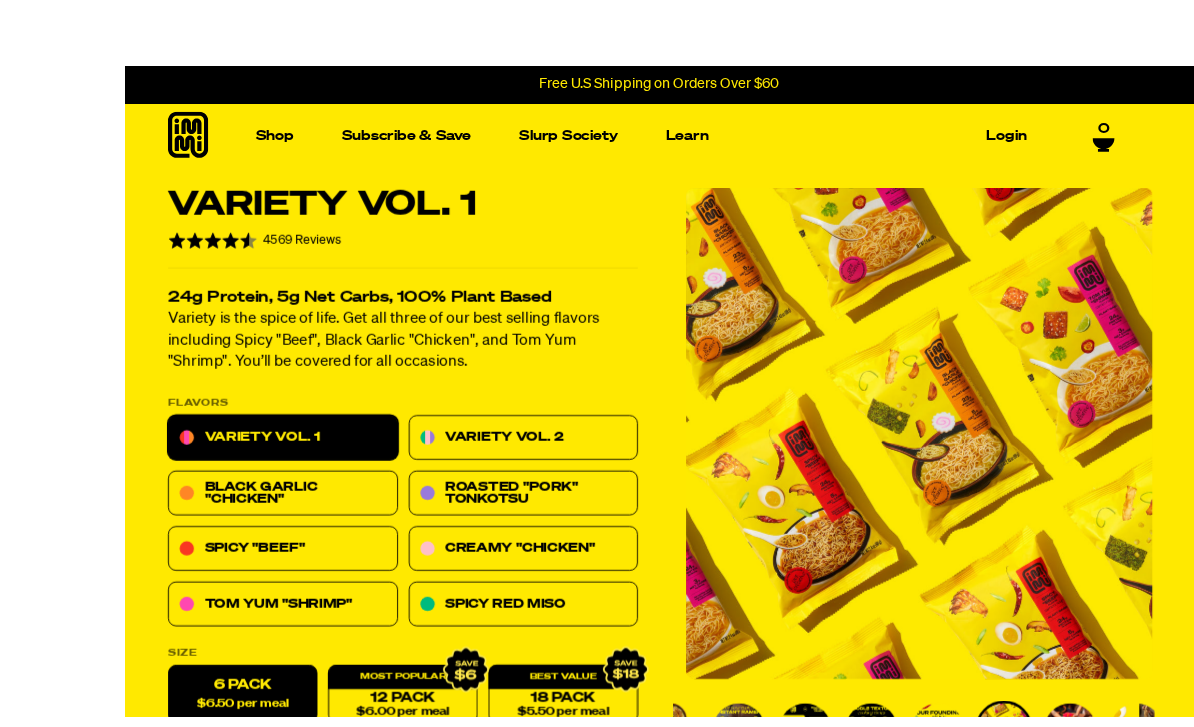 scroll, scrollTop: 12, scrollLeft: 0, axis: vertical 